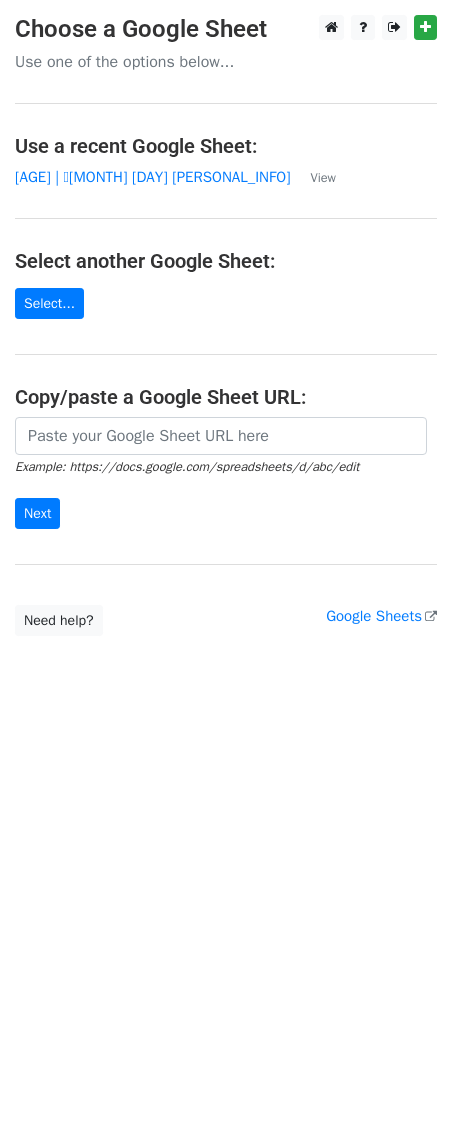 scroll, scrollTop: 0, scrollLeft: 0, axis: both 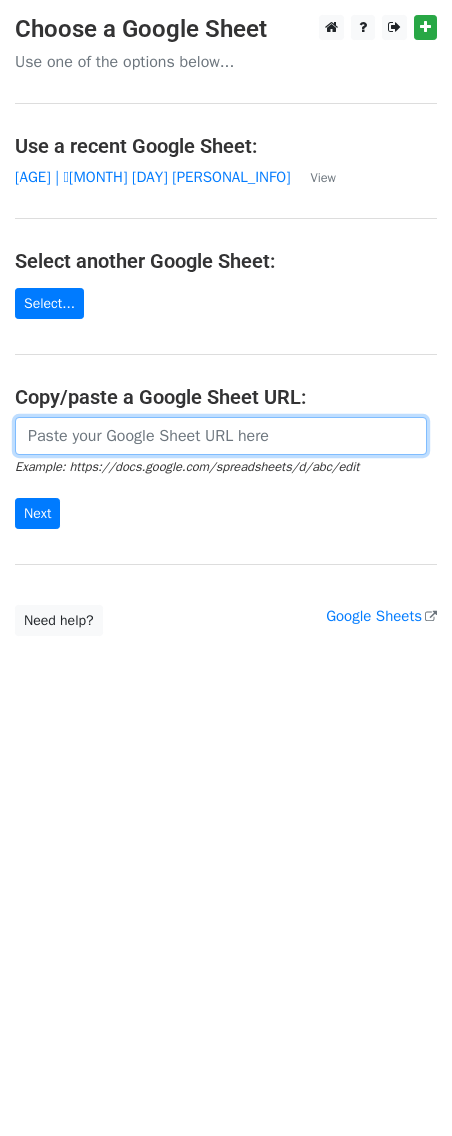 click at bounding box center [221, 436] 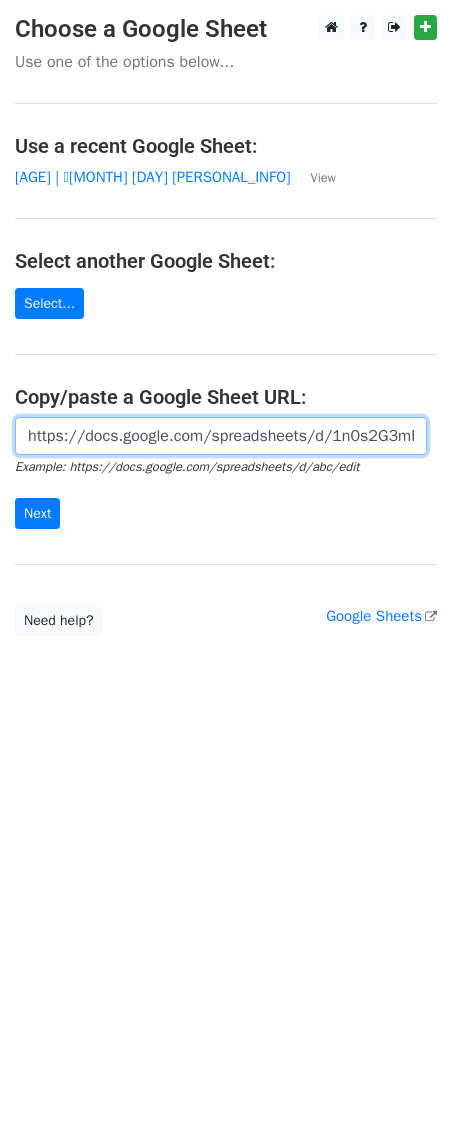 scroll, scrollTop: 0, scrollLeft: 464, axis: horizontal 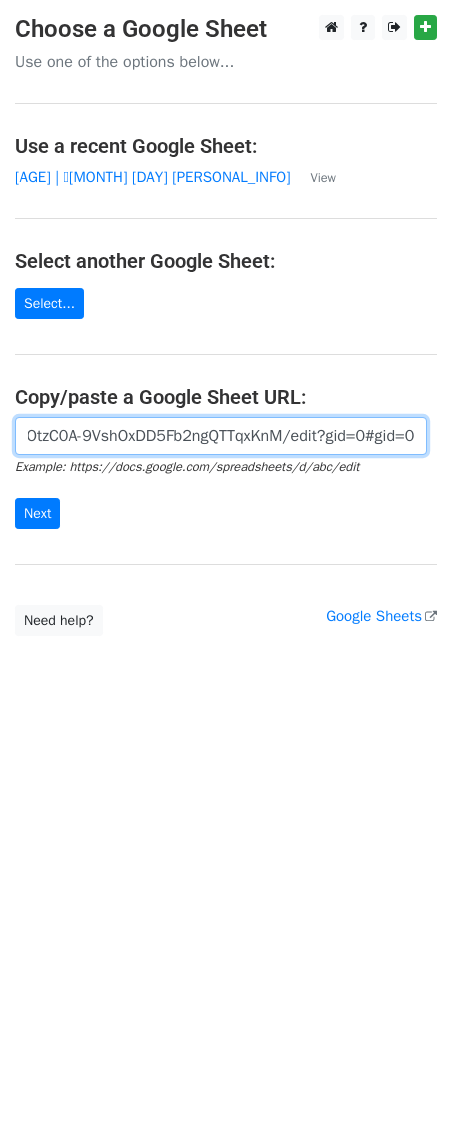type on "https://docs.google.com/spreadsheets/d/1n0s2G3mFJs4gydOtzC0A-9VshOxDD5Fb2ngQTTqxKnM/edit?gid=0#gid=0" 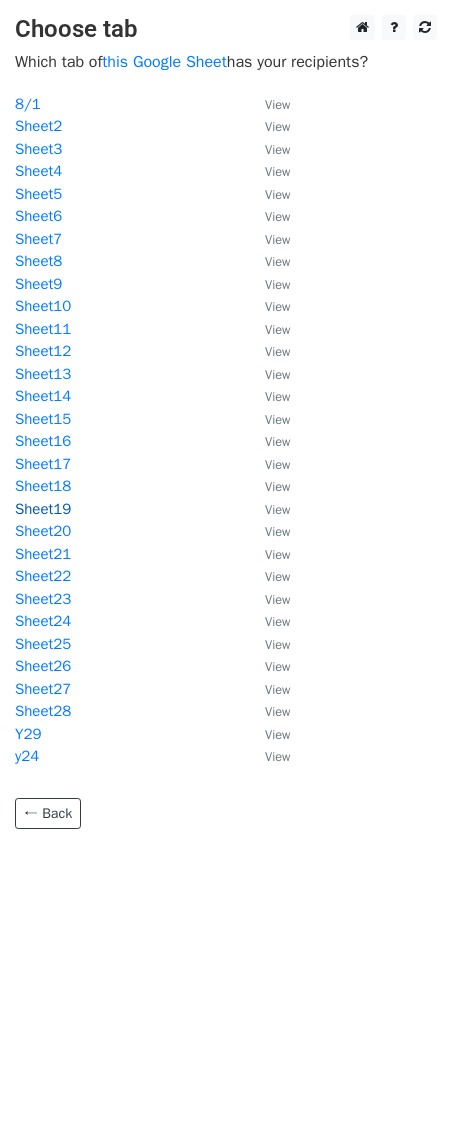 scroll, scrollTop: 0, scrollLeft: 0, axis: both 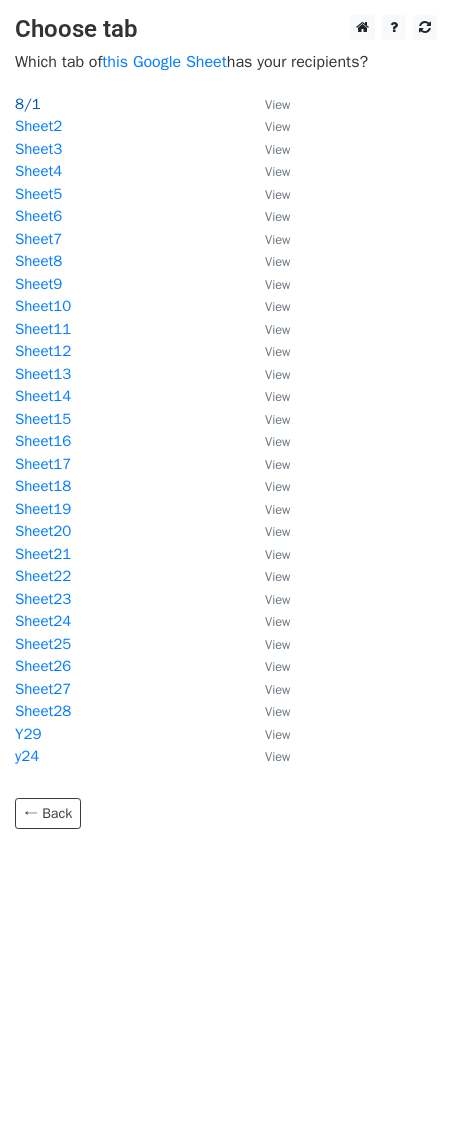 click on "8/1" at bounding box center (28, 104) 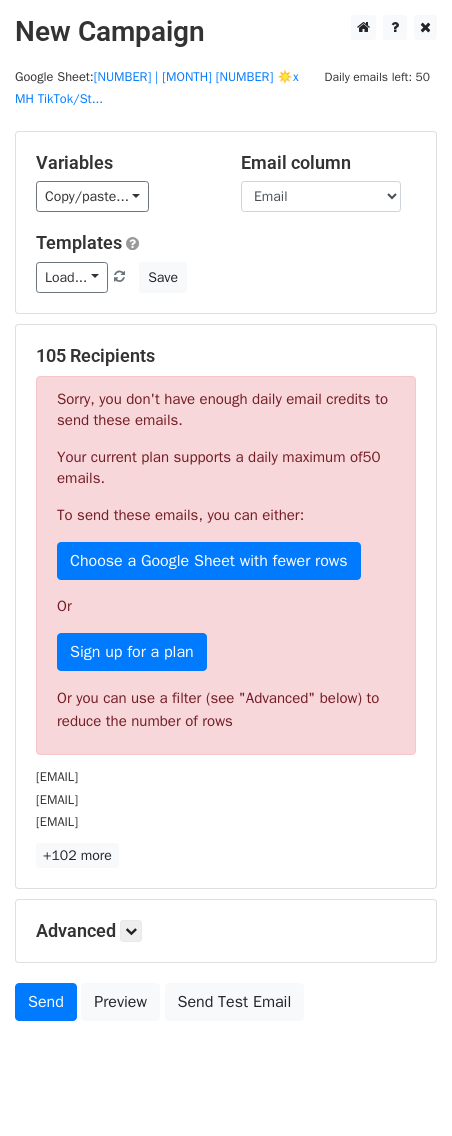 scroll, scrollTop: 32, scrollLeft: 0, axis: vertical 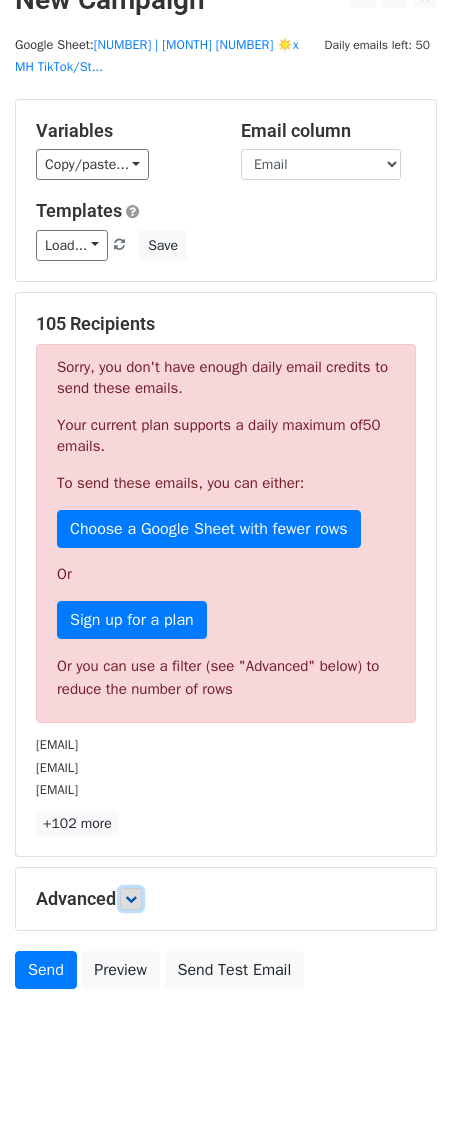 click at bounding box center (131, 899) 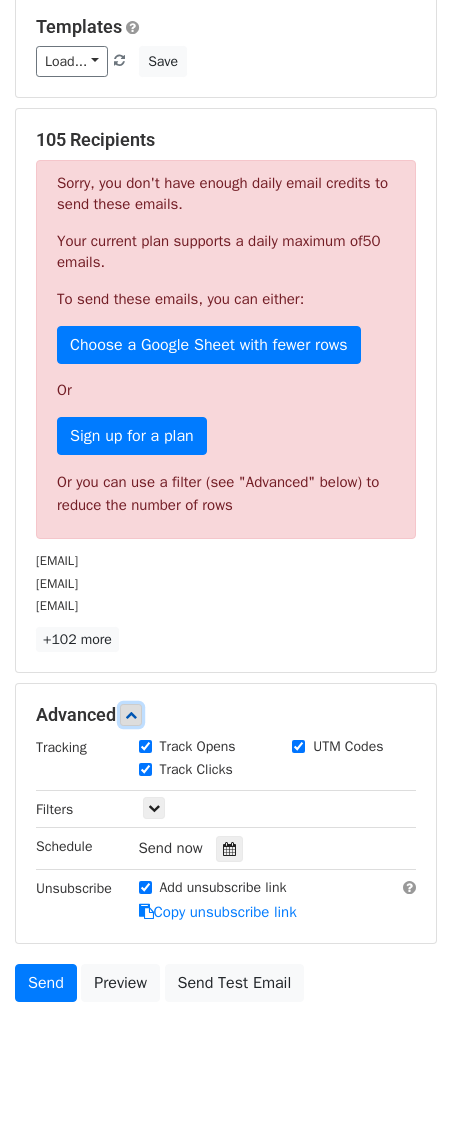 scroll, scrollTop: 228, scrollLeft: 0, axis: vertical 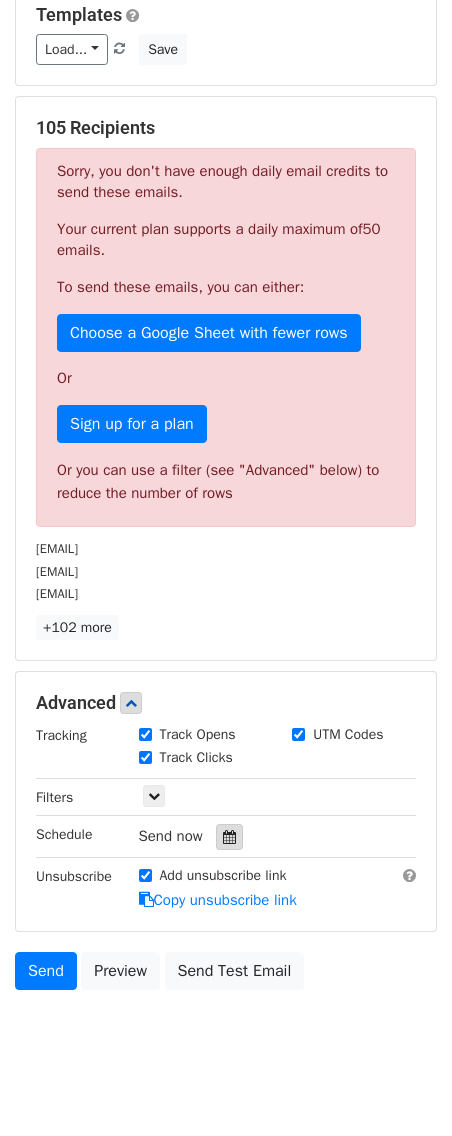 click at bounding box center [229, 837] 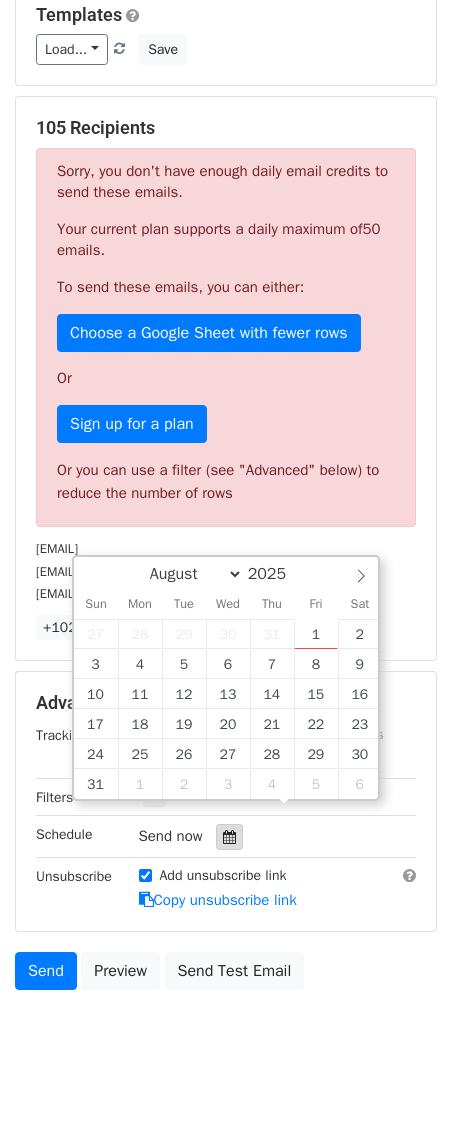 click at bounding box center [229, 837] 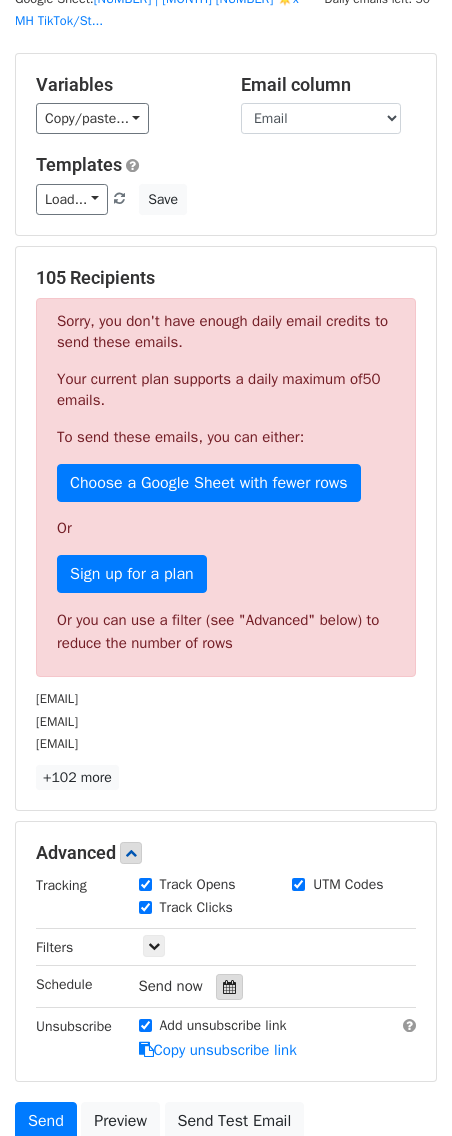 scroll, scrollTop: 0, scrollLeft: 0, axis: both 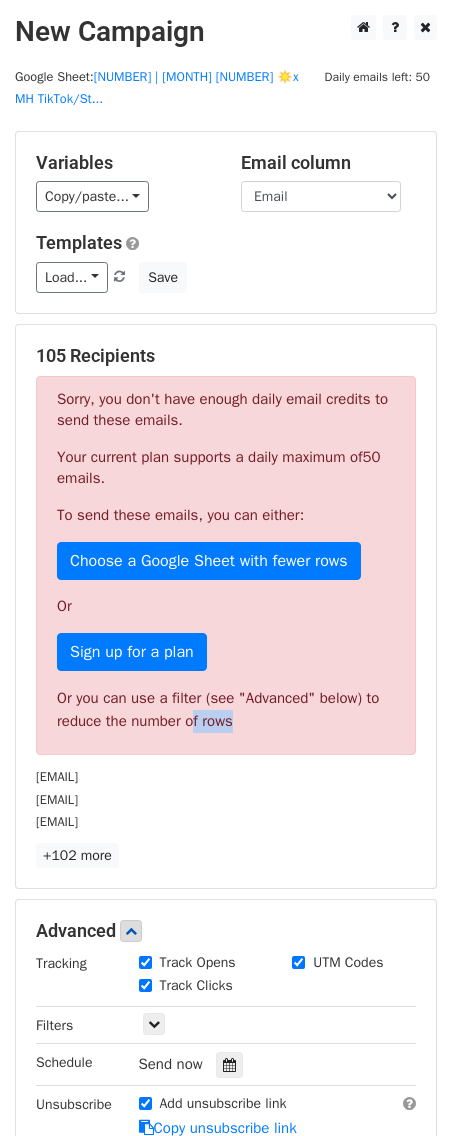 drag, startPoint x: 201, startPoint y: 689, endPoint x: 264, endPoint y: 689, distance: 63 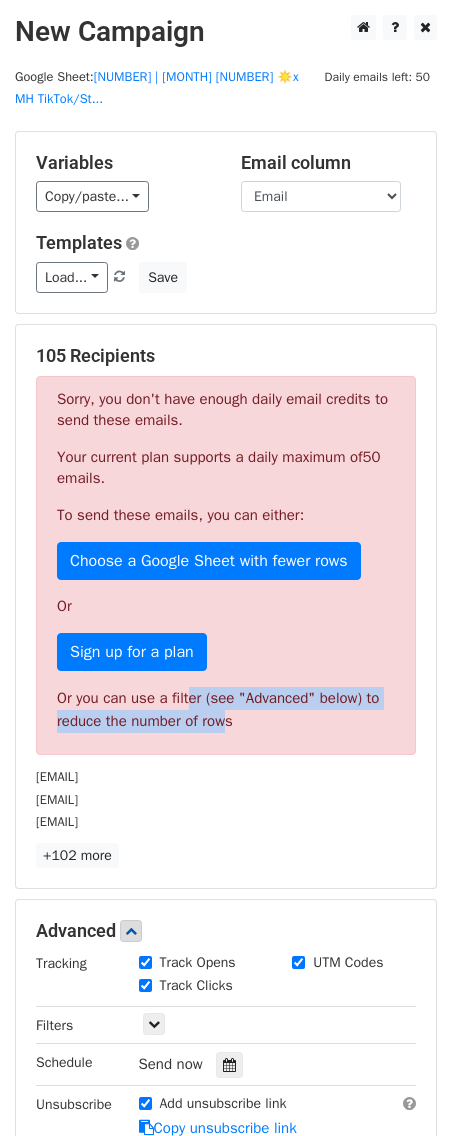 drag, startPoint x: 235, startPoint y: 701, endPoint x: 221, endPoint y: 682, distance: 23.600847 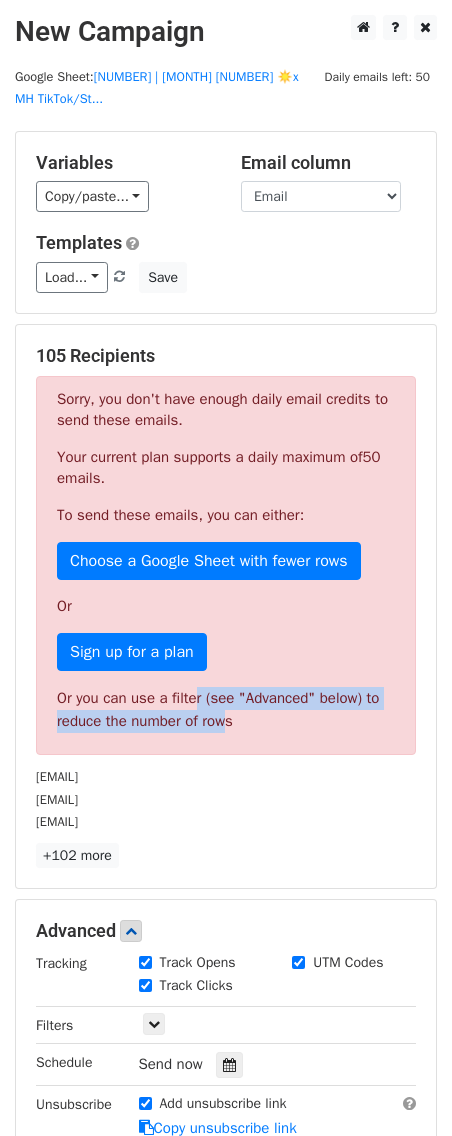 click on "Or you can use a filter (see "Advanced" below) to reduce the number of rows" at bounding box center [226, 709] 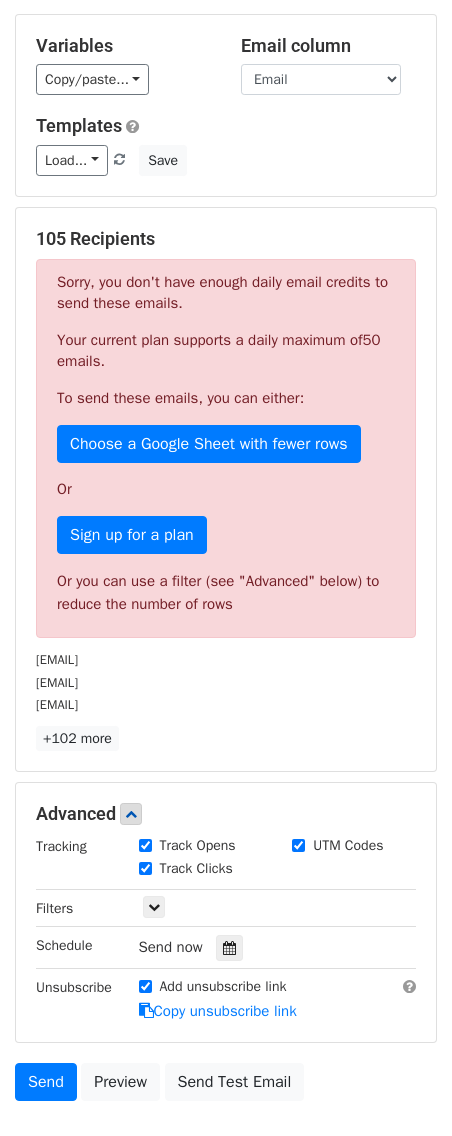 scroll, scrollTop: 228, scrollLeft: 0, axis: vertical 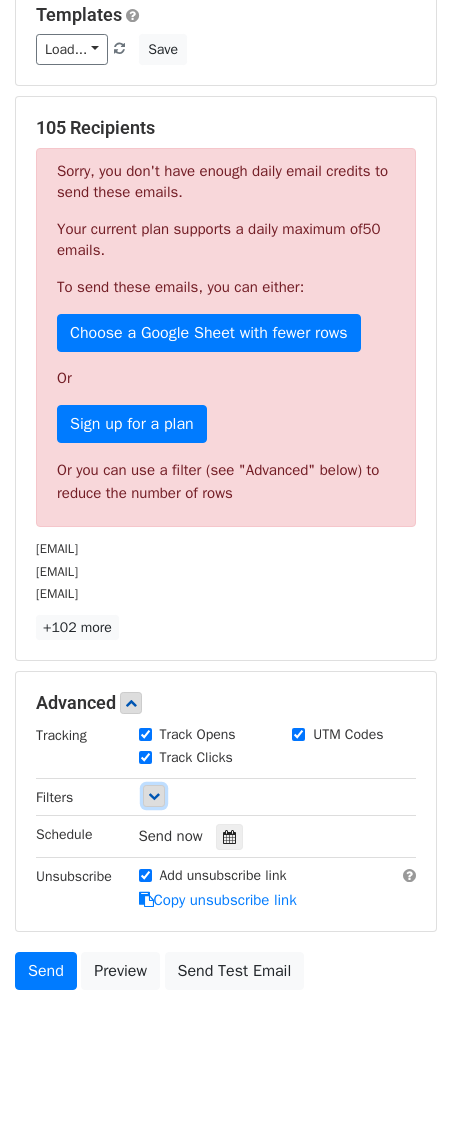 click at bounding box center (154, 796) 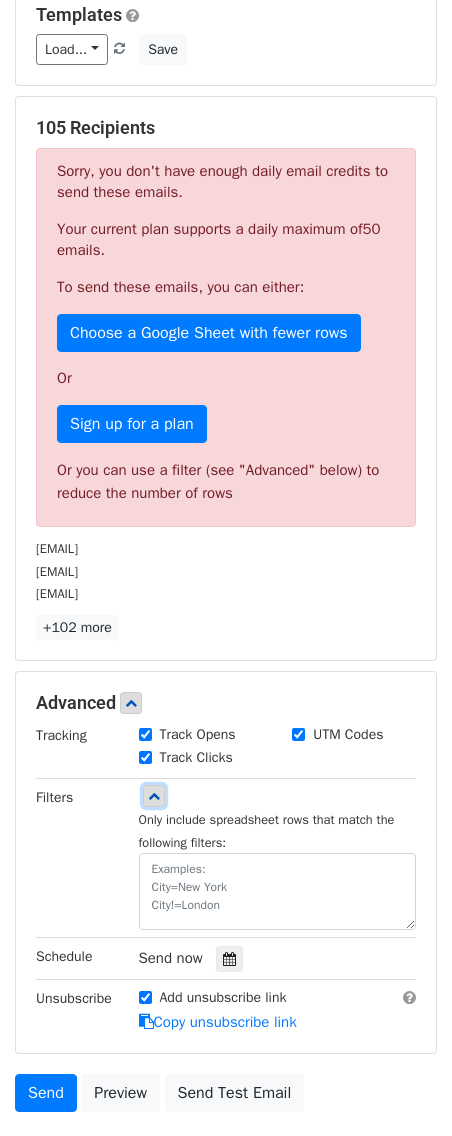 scroll, scrollTop: 276, scrollLeft: 0, axis: vertical 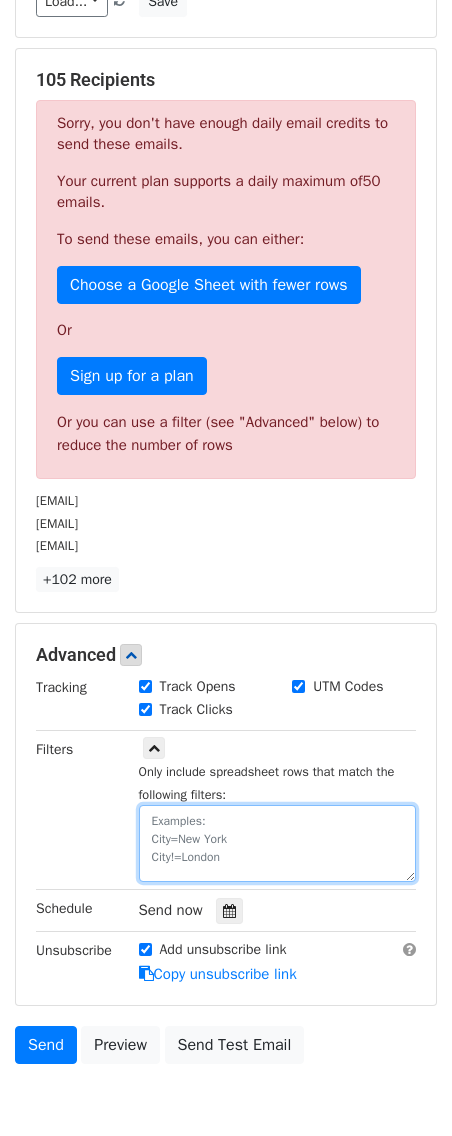 click at bounding box center [278, 843] 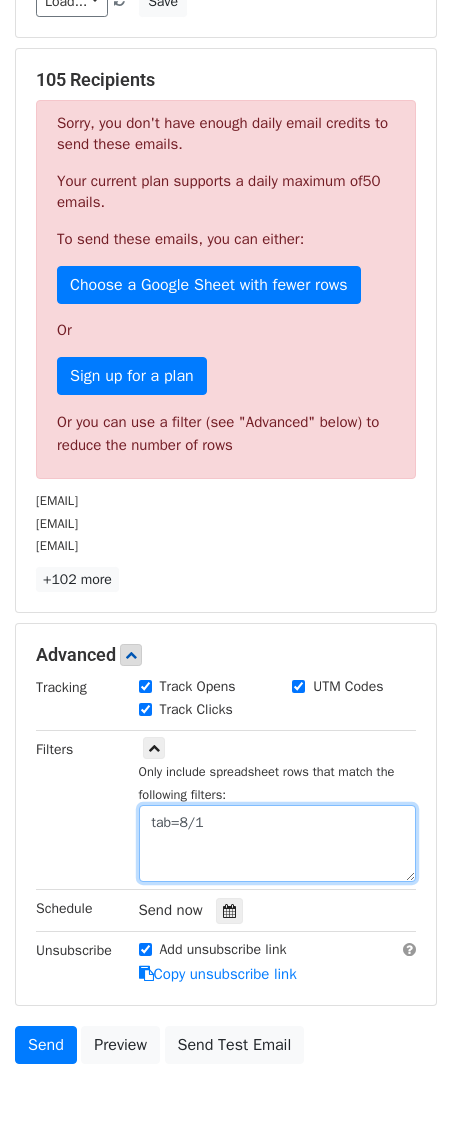 type on "tab=8/1" 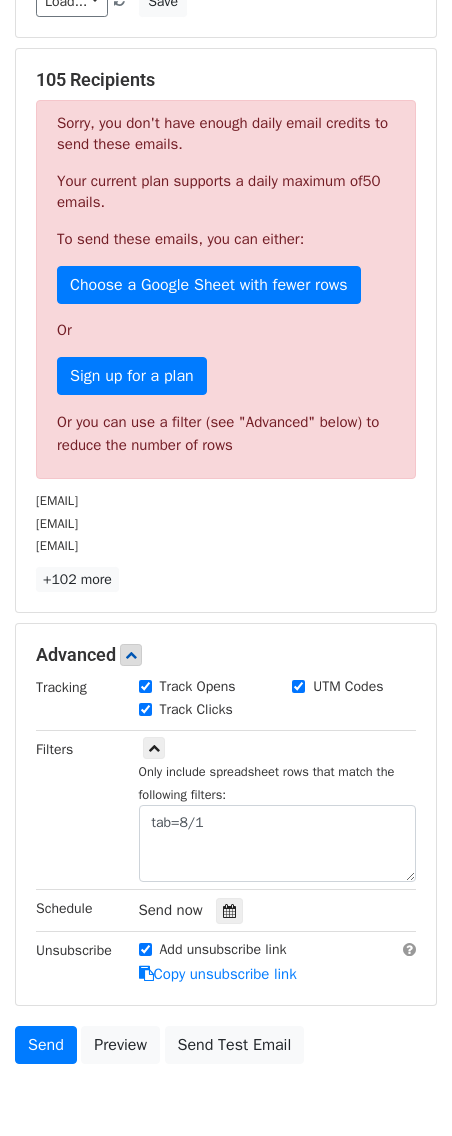 click on "Tracking
Track Opens
UTM Codes
Track Clicks
Filters
Only include spreadsheet rows that match the following filters:
tab=8/1
Schedule
Send now
Unsubscribe
Add unsubscribe link
Copy unsubscribe link" at bounding box center (226, 831) 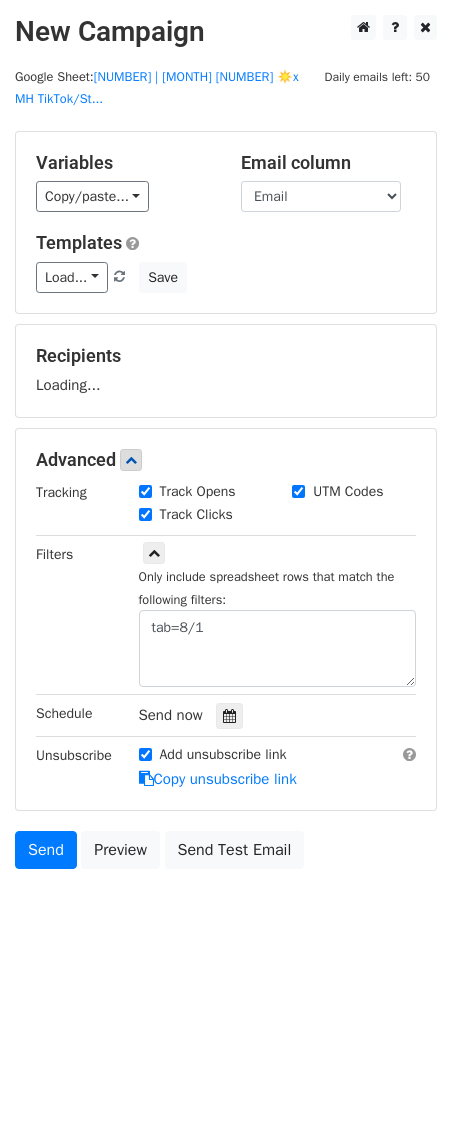 click on "Variables
Copy/paste...
{{Email}}
Email column
Email
Templates
Load...
Marketing Strategy for Providers
TikTok Toolkit for Providers
Marketing Growth for Therapy Practices
1
Marketing Growth for Therapists
Marketing Growth for Therapy Practices
Marketing for Psychotherapists
Marketing Guide for Psychotherapists
Mental Health Marketing Ideas
Mental Health Marketing Checklist
Marketing Growth for Nutrition Providers
Marketing Checklist for Nutrition Providers
Growth Hacks for Coaches
Growth Strategies for Coaches
1
Marketing Guide for Counseling Practices
1
Marketing Strategy for Counselors
Holiday Marketing for Counselors
Marketing Guide for Counselors
Save
Recipients Loading...
Advanced
Tracking
Track Opens
UTM Codes
Track Clicks
Filters
tab=8/1
Schedule" at bounding box center [226, 505] 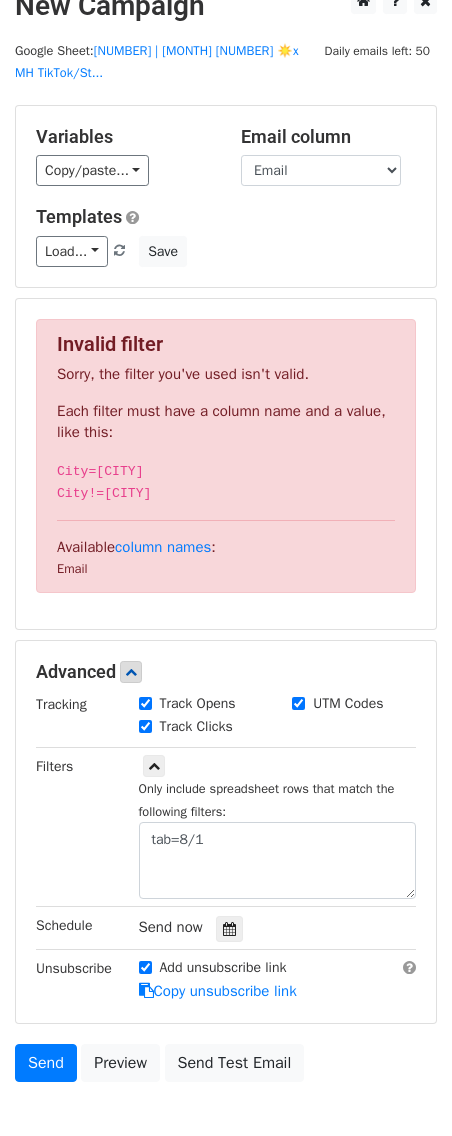 scroll, scrollTop: 28, scrollLeft: 0, axis: vertical 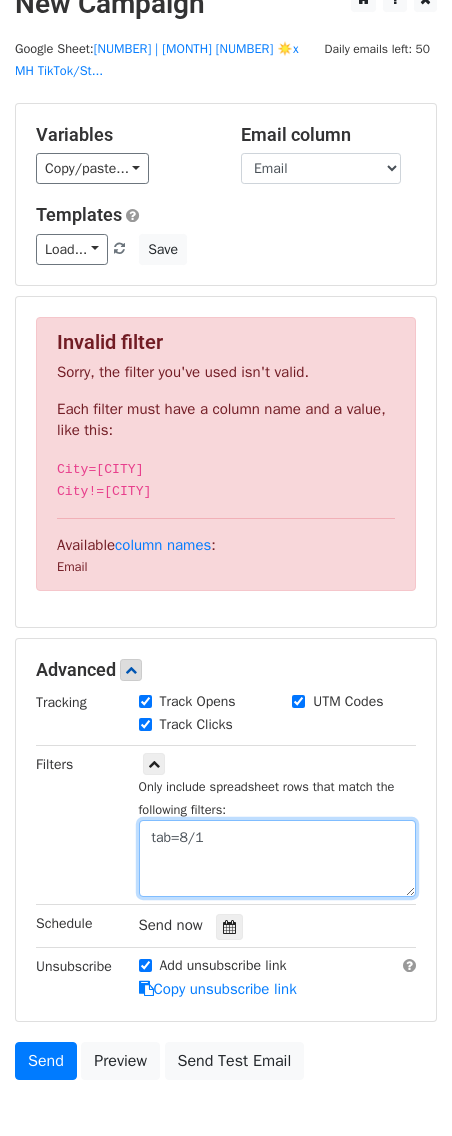 click on "tab=8/1" at bounding box center [278, 858] 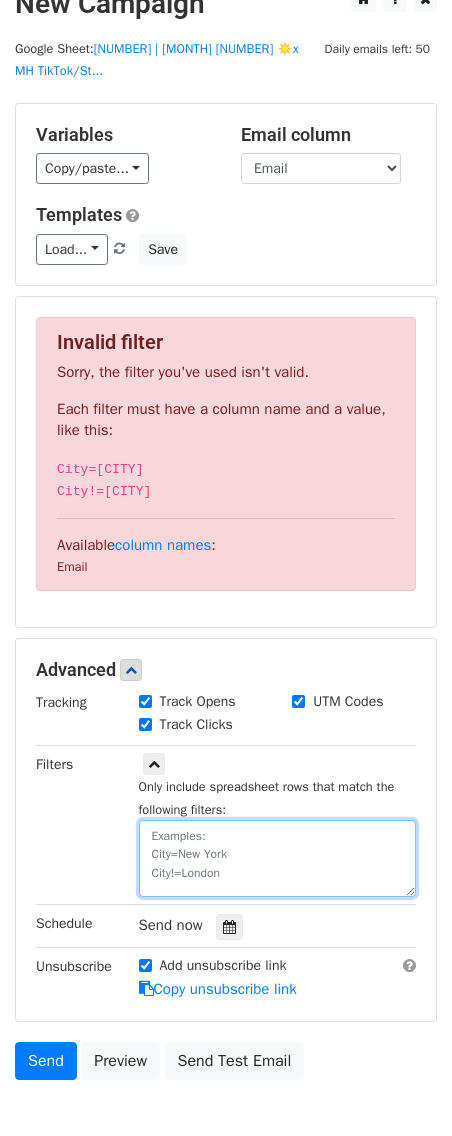 type 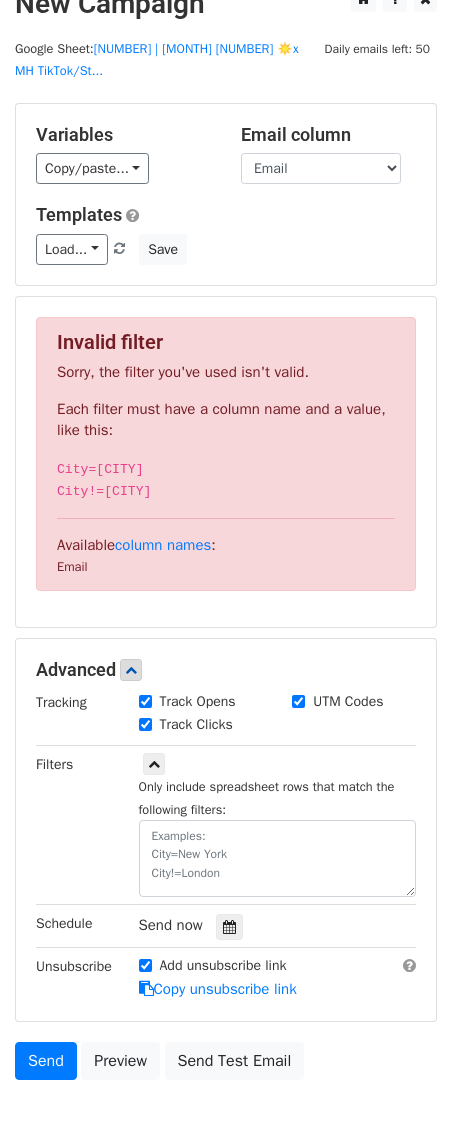 click on "Filters" at bounding box center [72, 825] 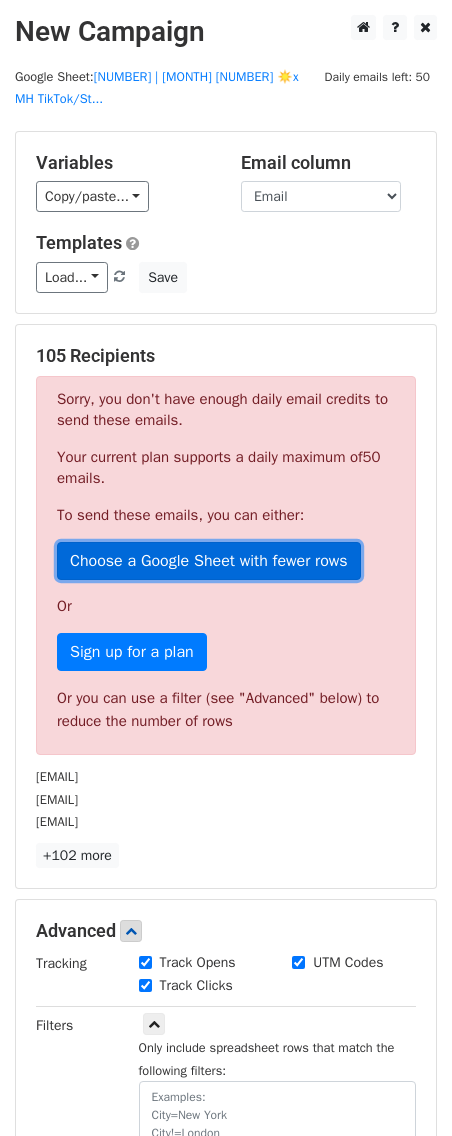 click on "Choose a Google Sheet with fewer rows" at bounding box center [209, 561] 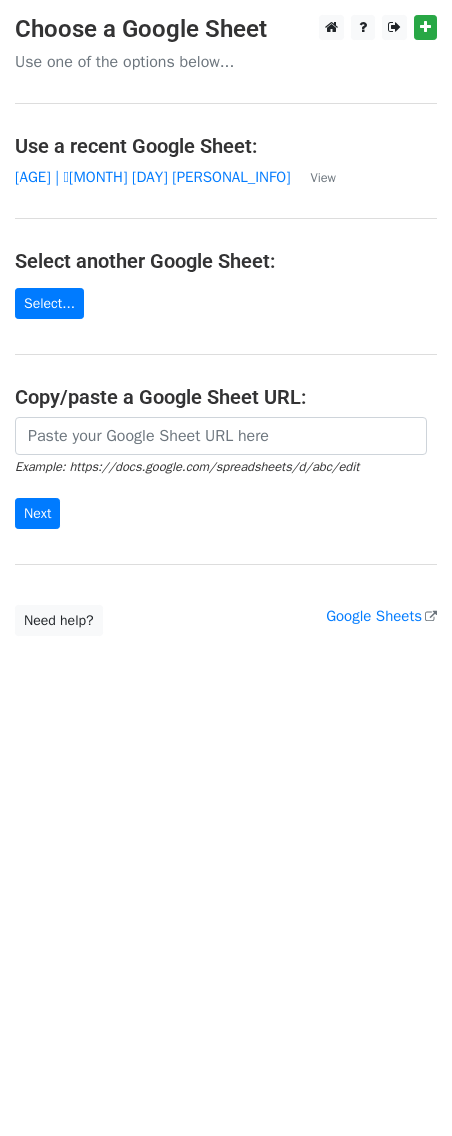scroll, scrollTop: 0, scrollLeft: 0, axis: both 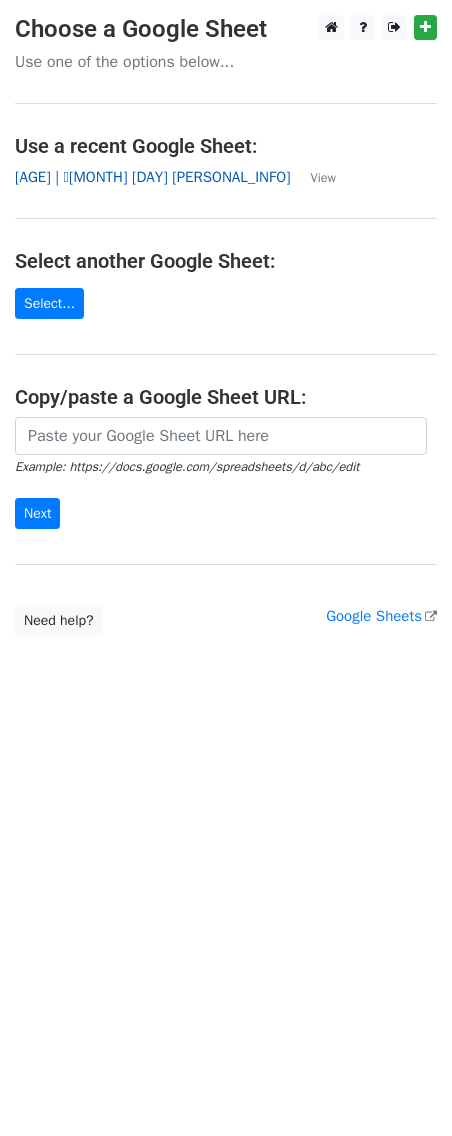 click on "[AGE] | 🩷[MONTH] [DAY] [PERSONAL_INFO]" at bounding box center (153, 177) 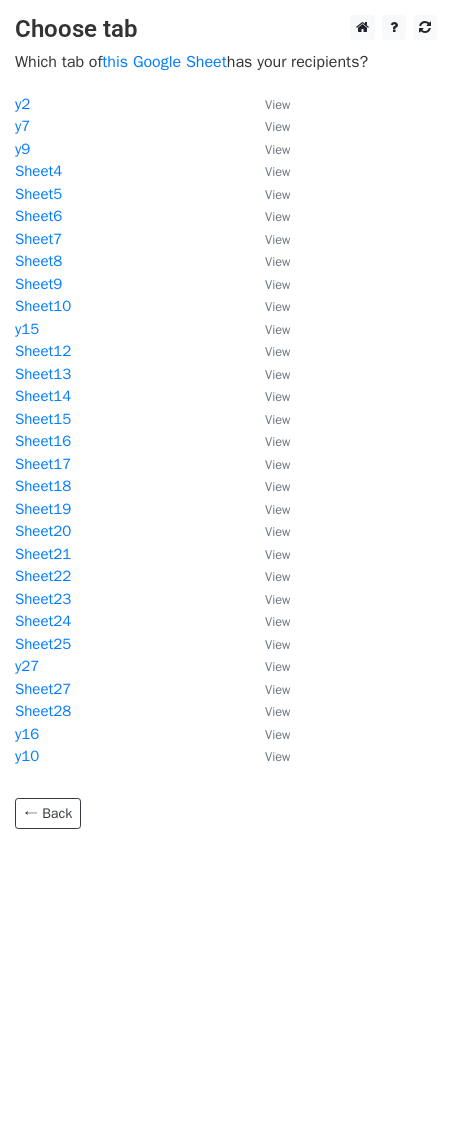 scroll, scrollTop: 0, scrollLeft: 0, axis: both 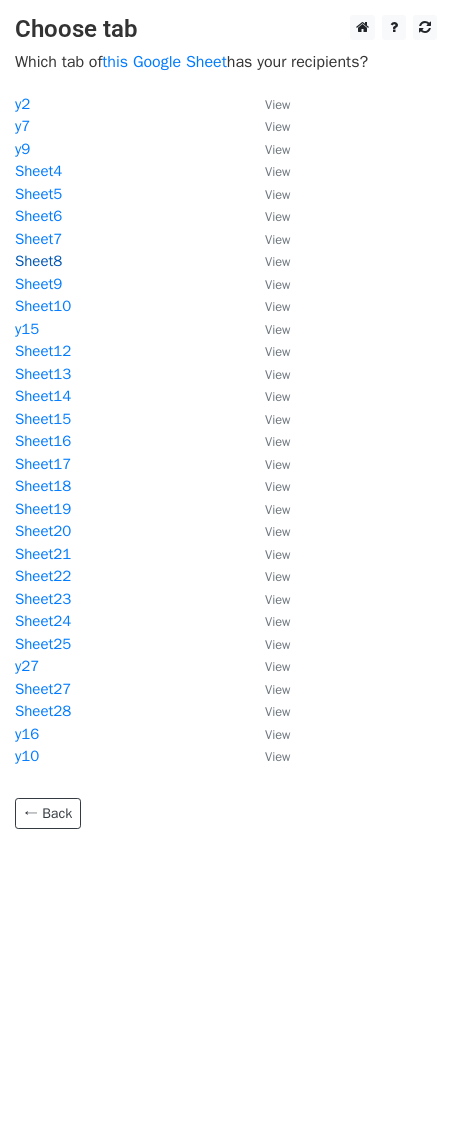 click on "Sheet8" at bounding box center (38, 261) 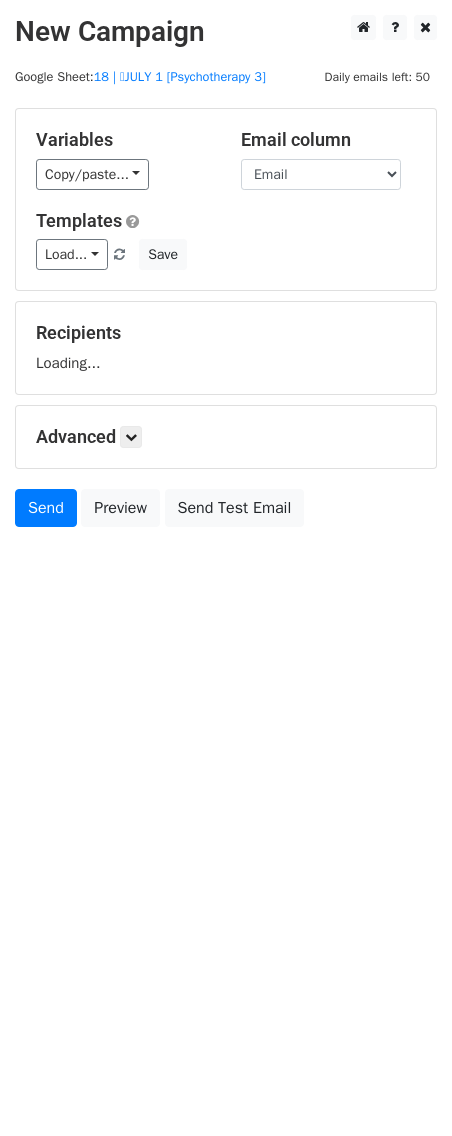 scroll, scrollTop: 0, scrollLeft: 0, axis: both 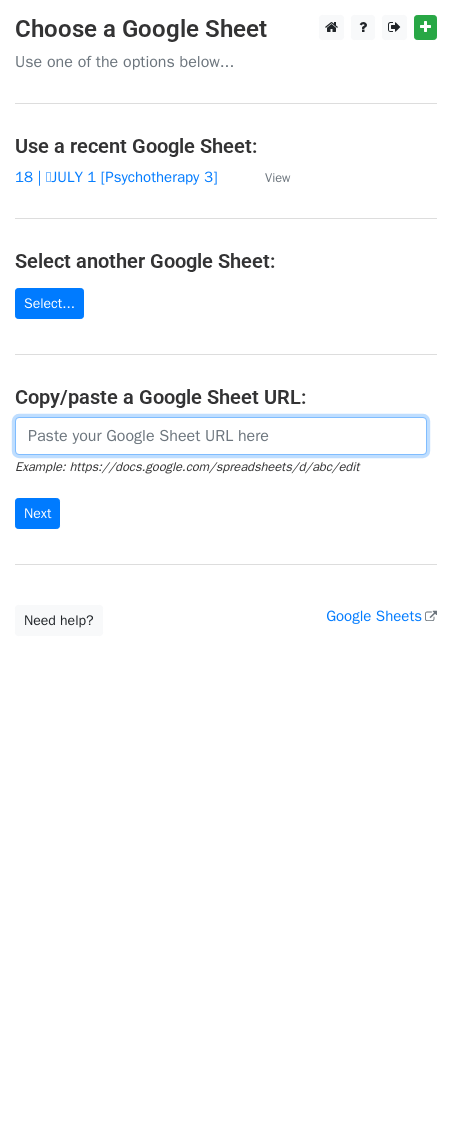 click at bounding box center (221, 436) 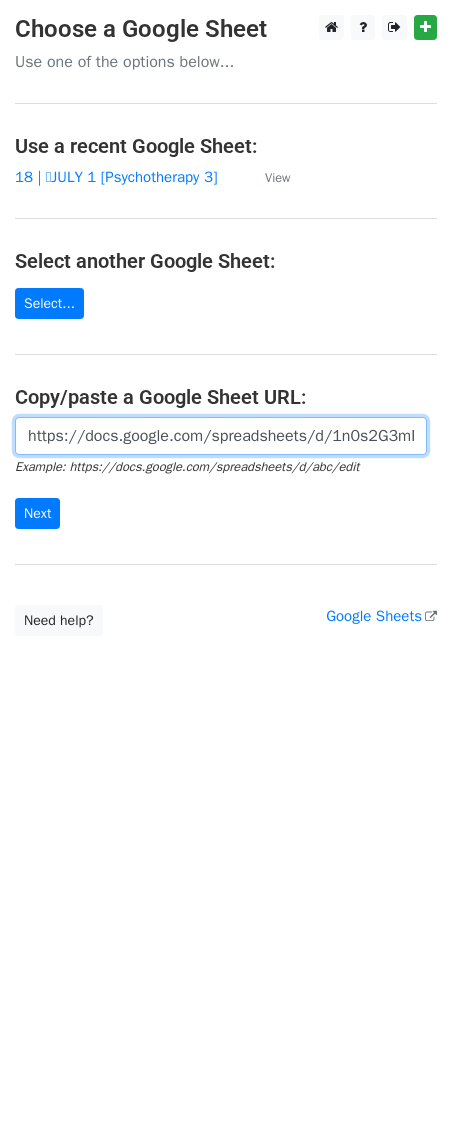 scroll, scrollTop: 0, scrollLeft: 464, axis: horizontal 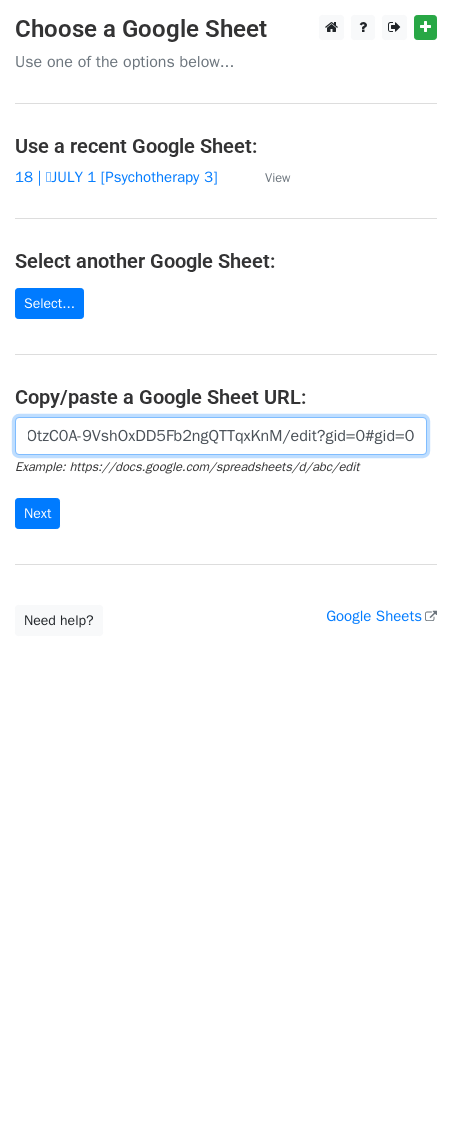 type on "https://docs.google.com/spreadsheets/d/1n0s2G3mFJs4gydOtzC0A-9VshOxDD5Fb2ngQTTqxKnM/edit?gid=0#gid=0" 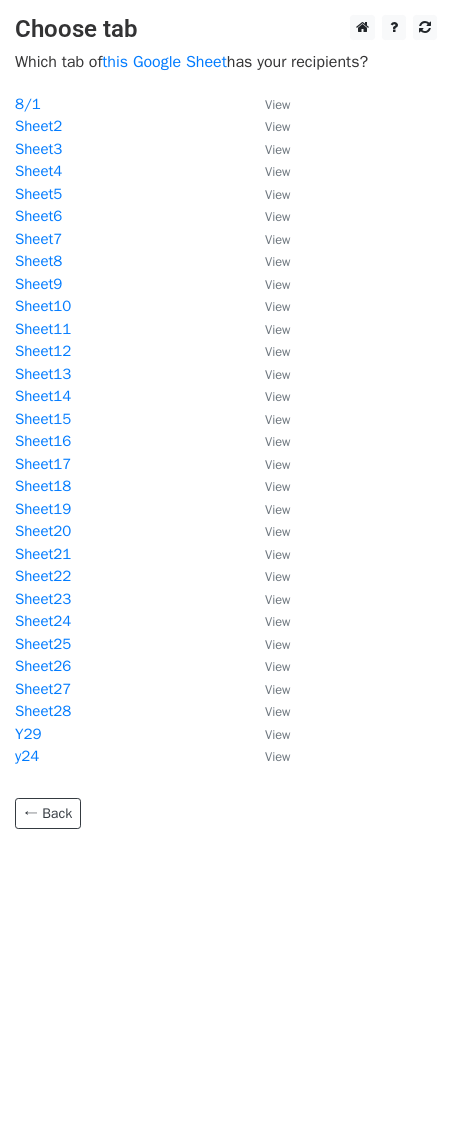 scroll, scrollTop: 0, scrollLeft: 0, axis: both 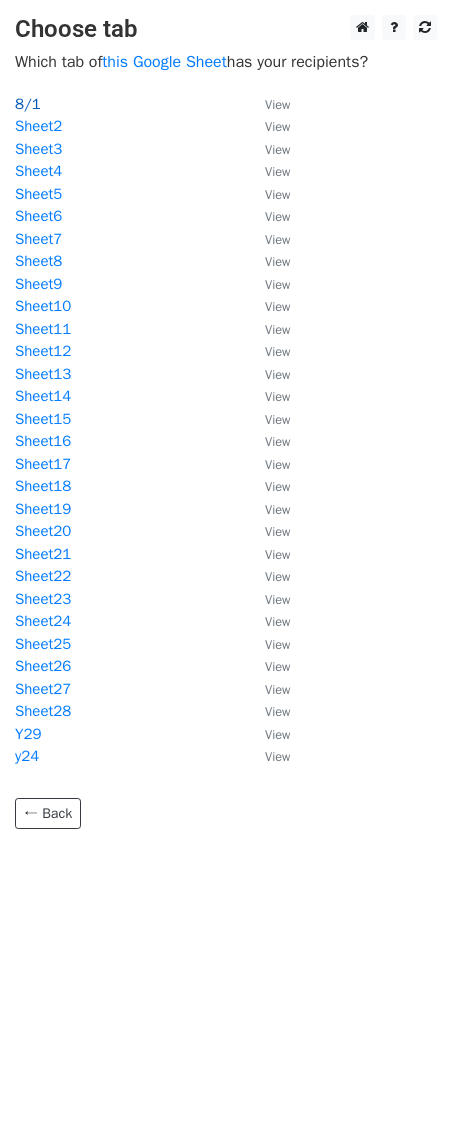 click on "8/1" at bounding box center (28, 104) 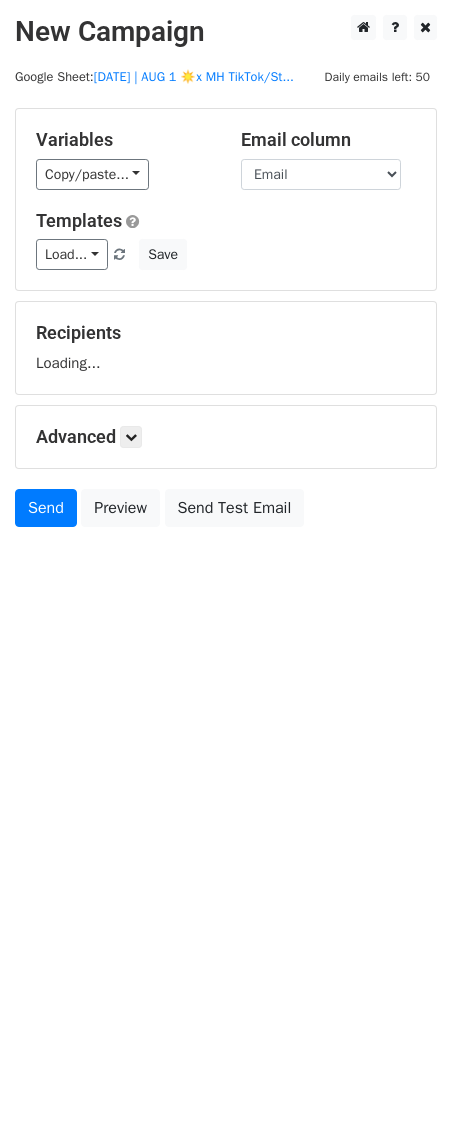scroll, scrollTop: 0, scrollLeft: 0, axis: both 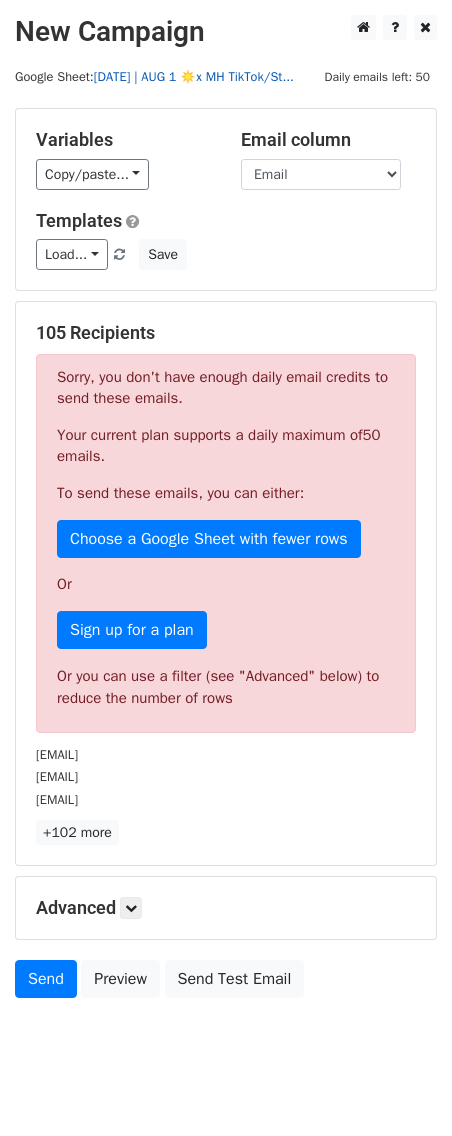 click on "[DATE] | AUG 1 ☀️x MH TikTok/St..." at bounding box center (194, 77) 